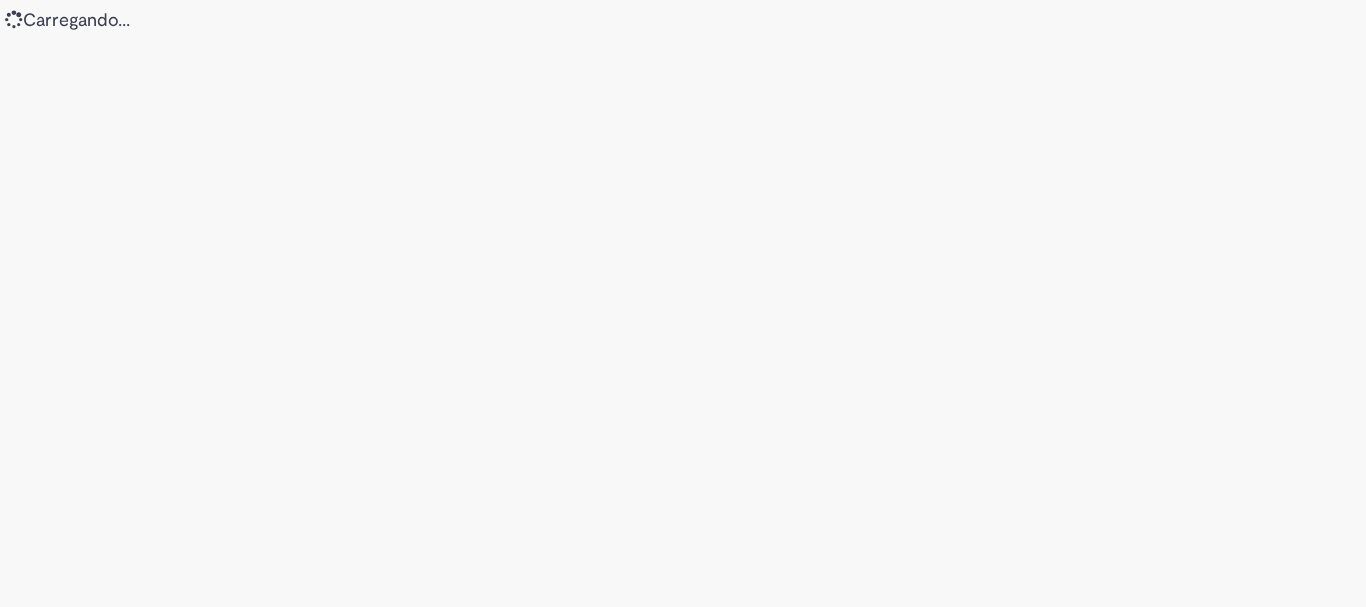 scroll, scrollTop: 0, scrollLeft: 0, axis: both 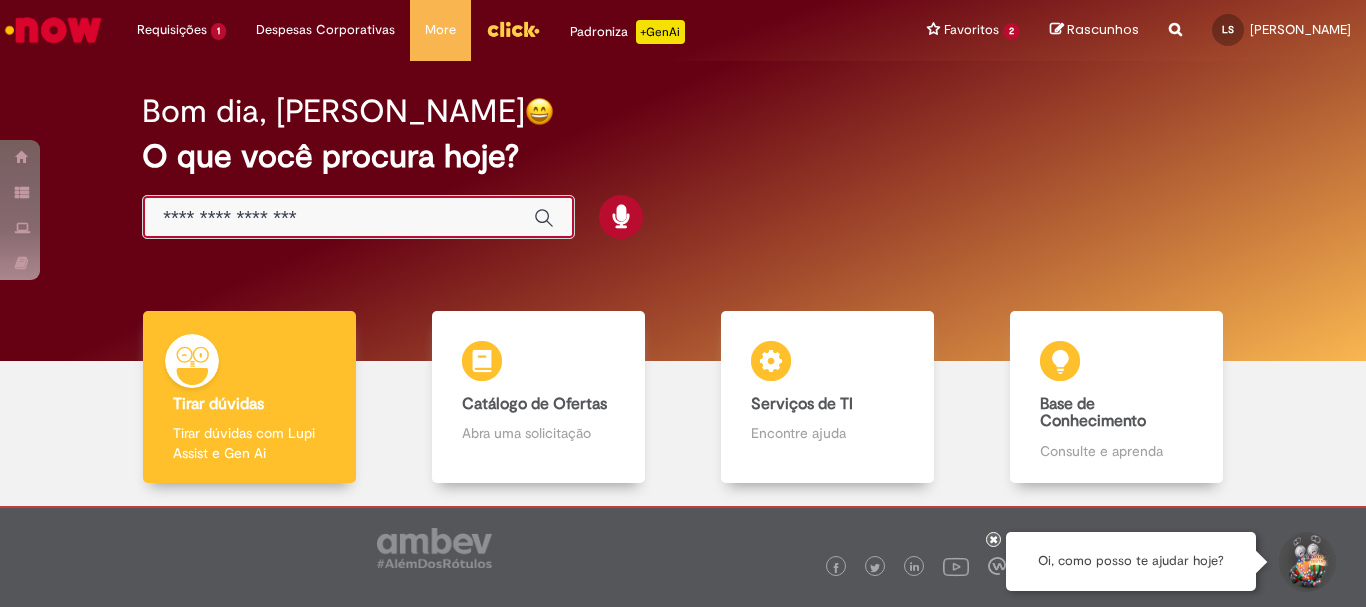 click at bounding box center [338, 218] 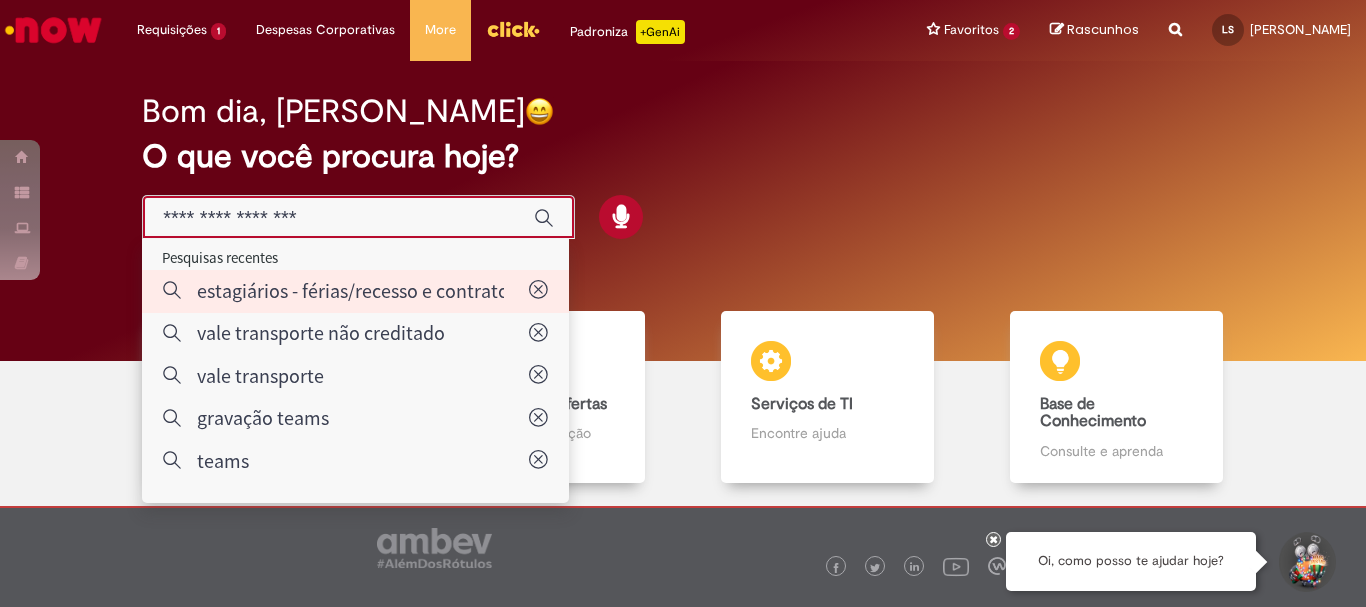 type on "**********" 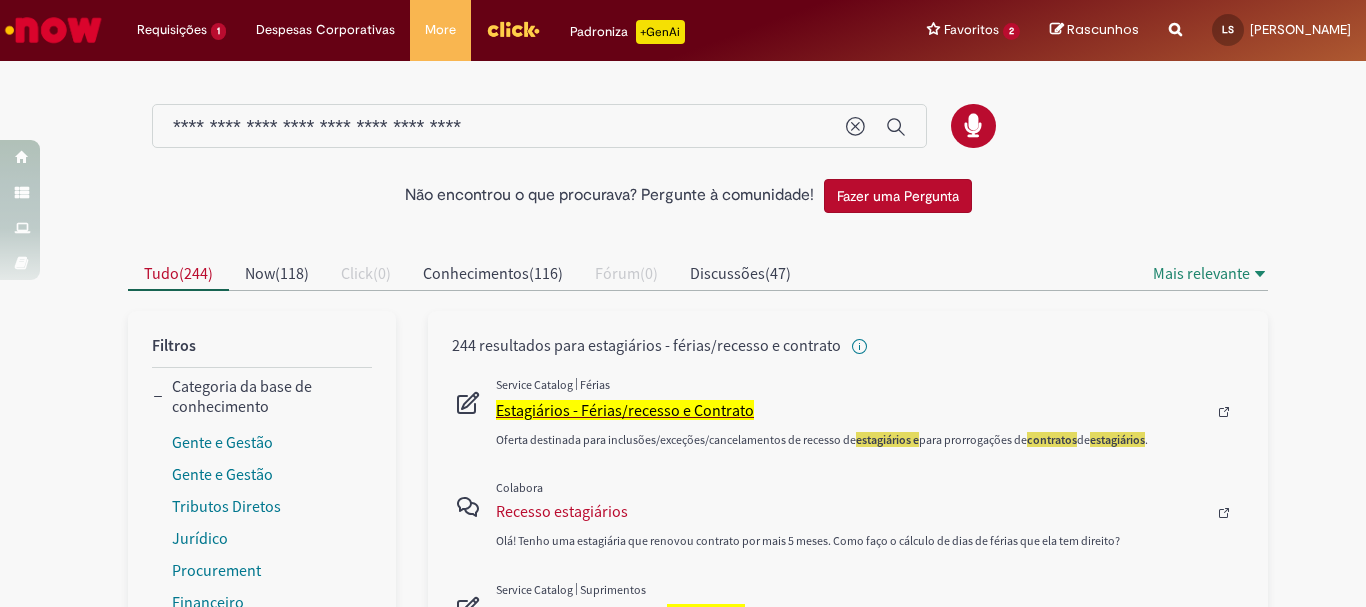 click on "Estagiários - Férias/recesso e Contrato" at bounding box center [625, 410] 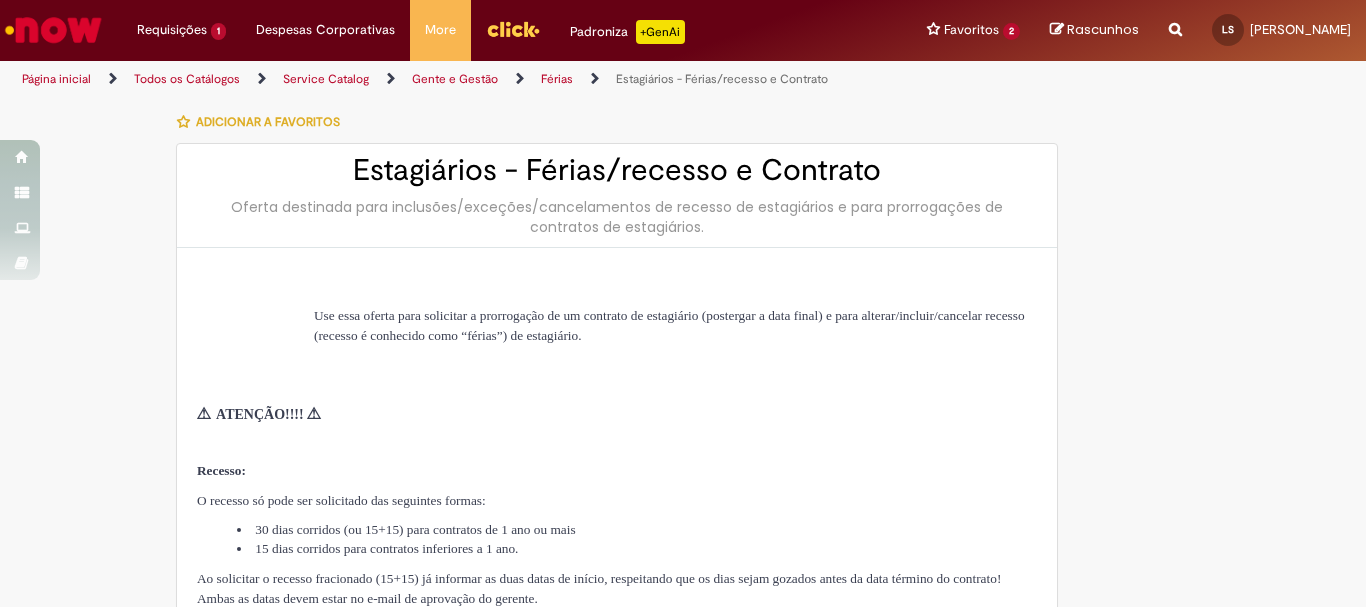 type on "********" 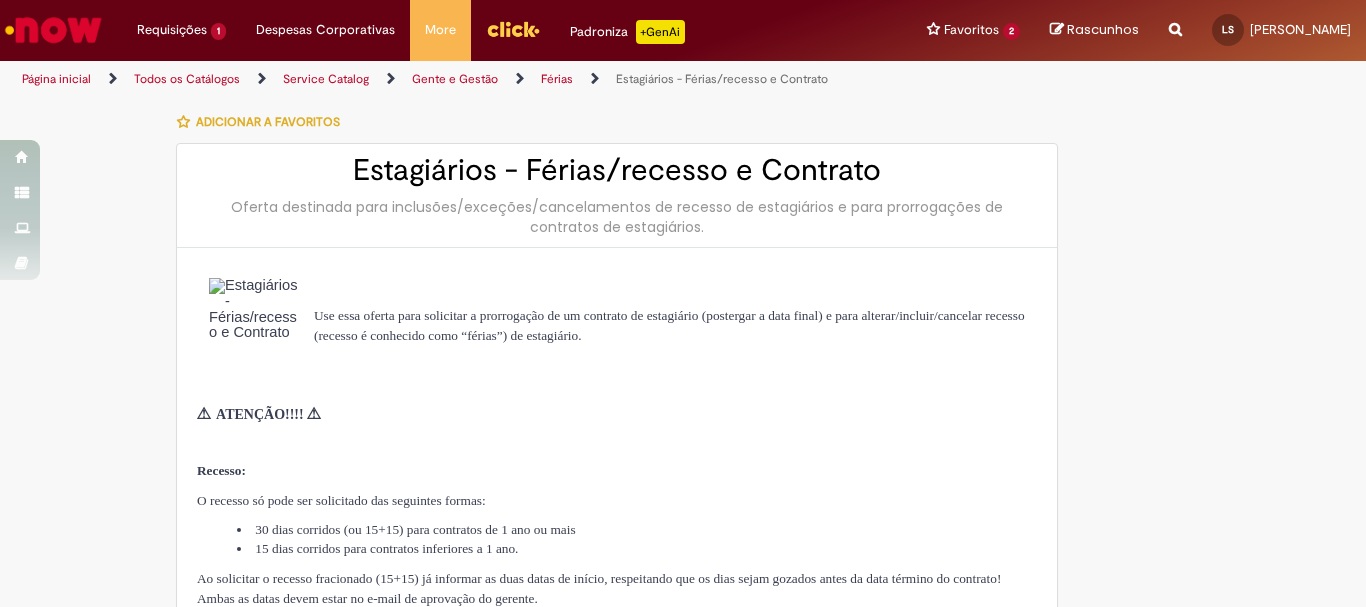 type on "**********" 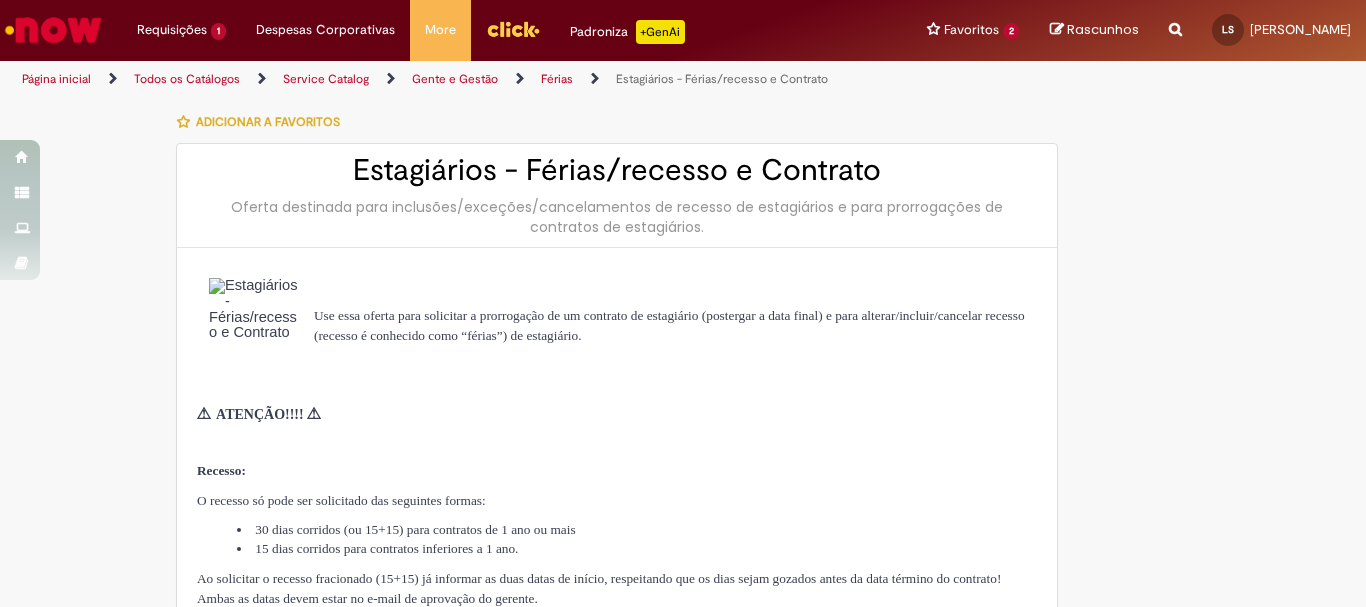 type on "**********" 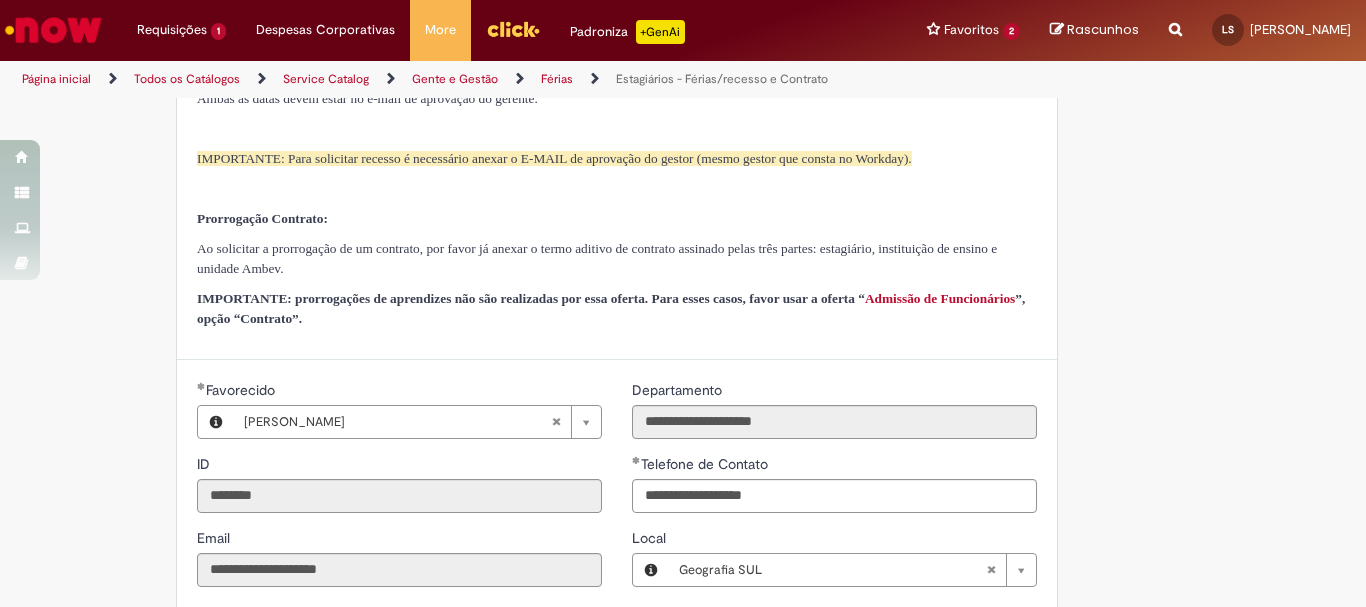 scroll, scrollTop: 1100, scrollLeft: 0, axis: vertical 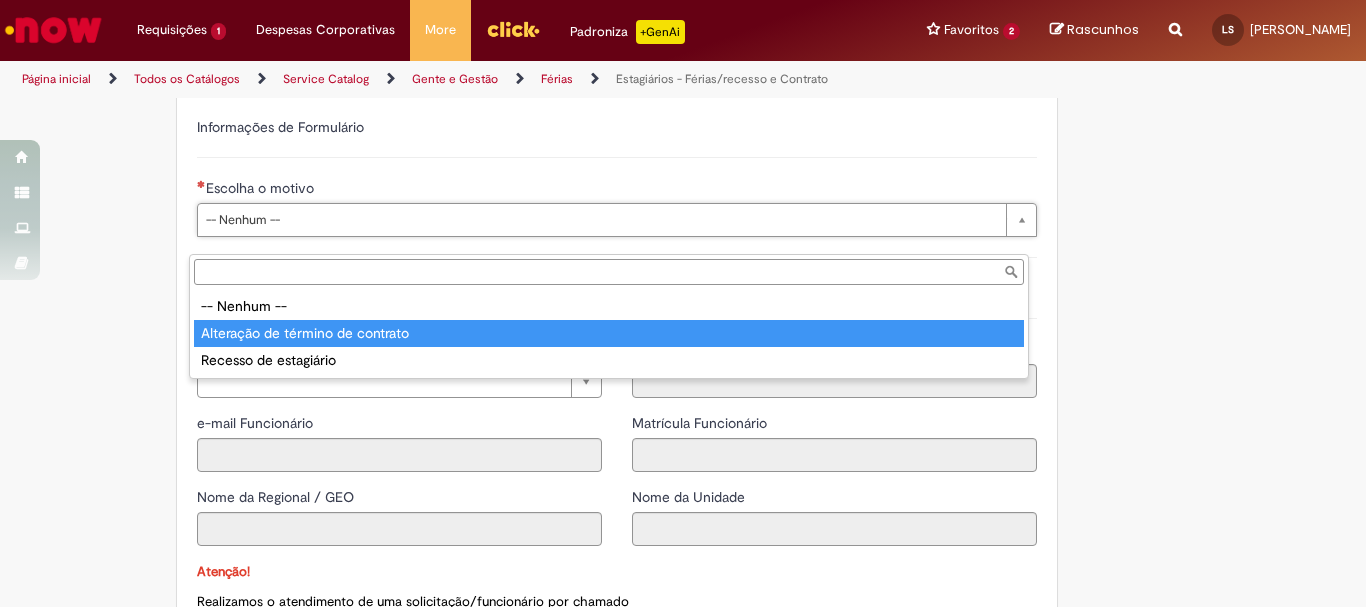 type on "**********" 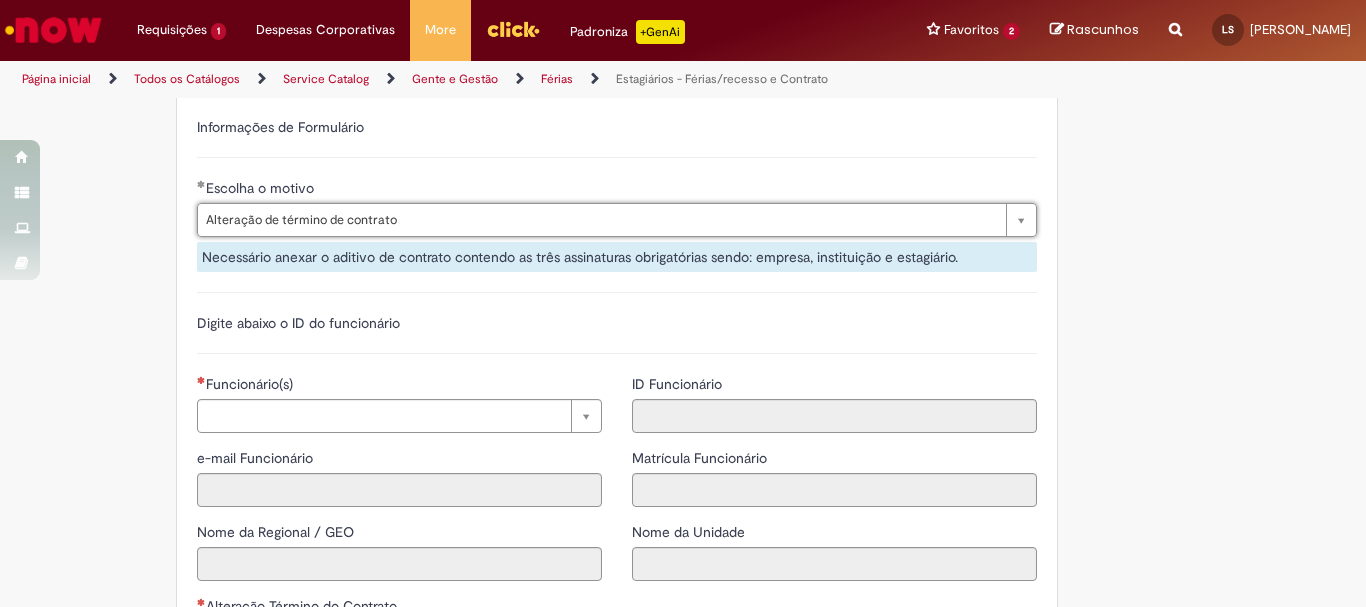 scroll, scrollTop: 1200, scrollLeft: 0, axis: vertical 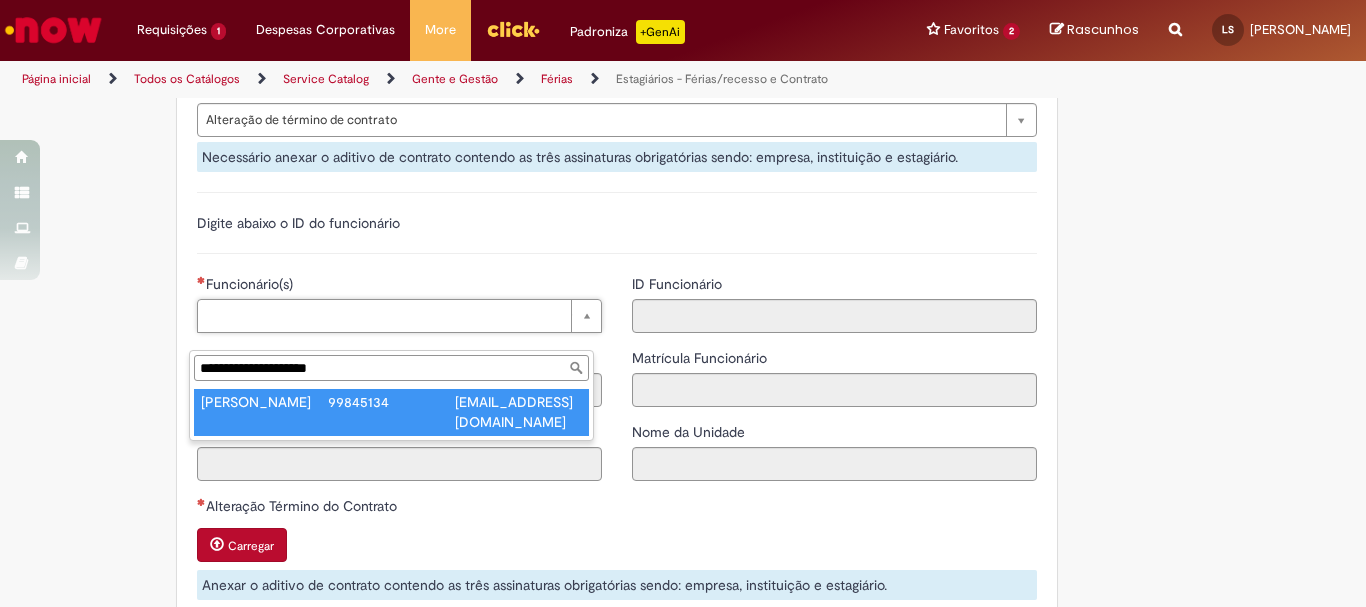 drag, startPoint x: 267, startPoint y: 363, endPoint x: 391, endPoint y: 376, distance: 124.67959 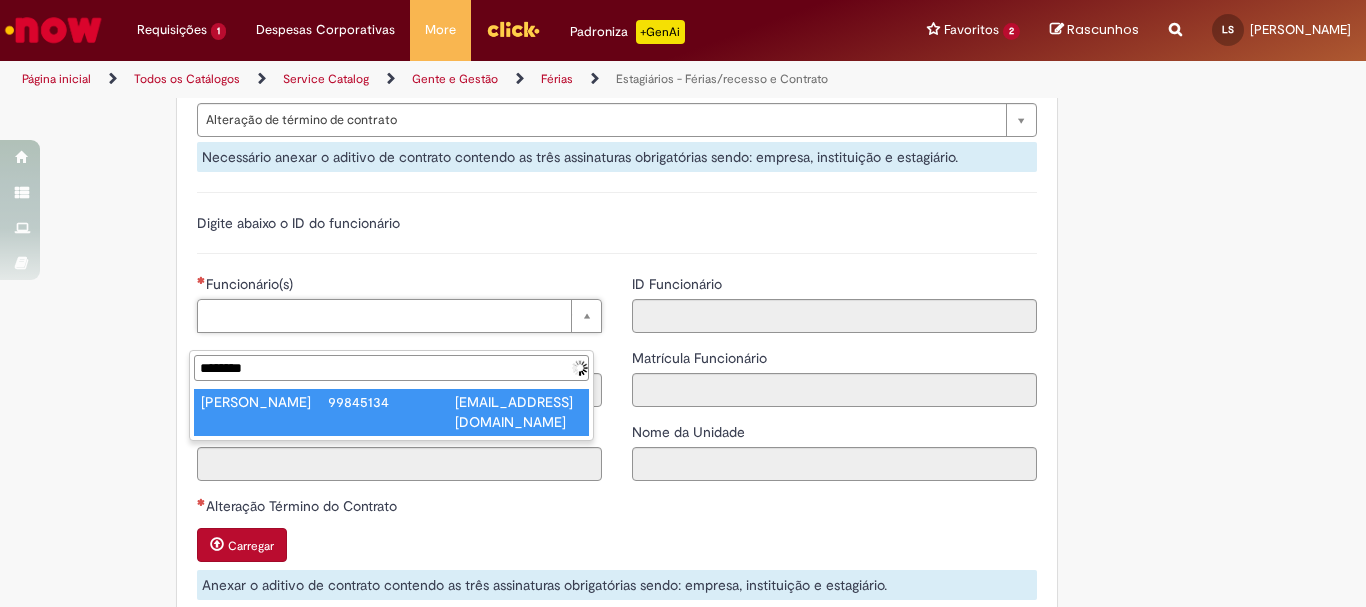 type on "********" 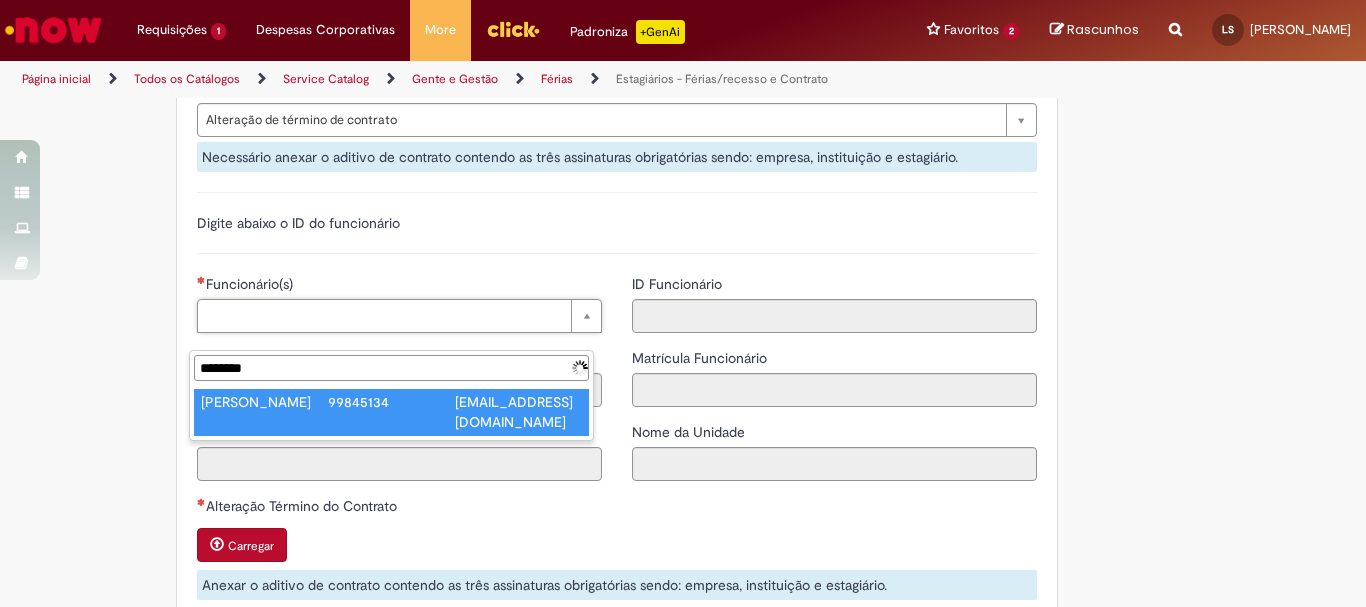 type on "**********" 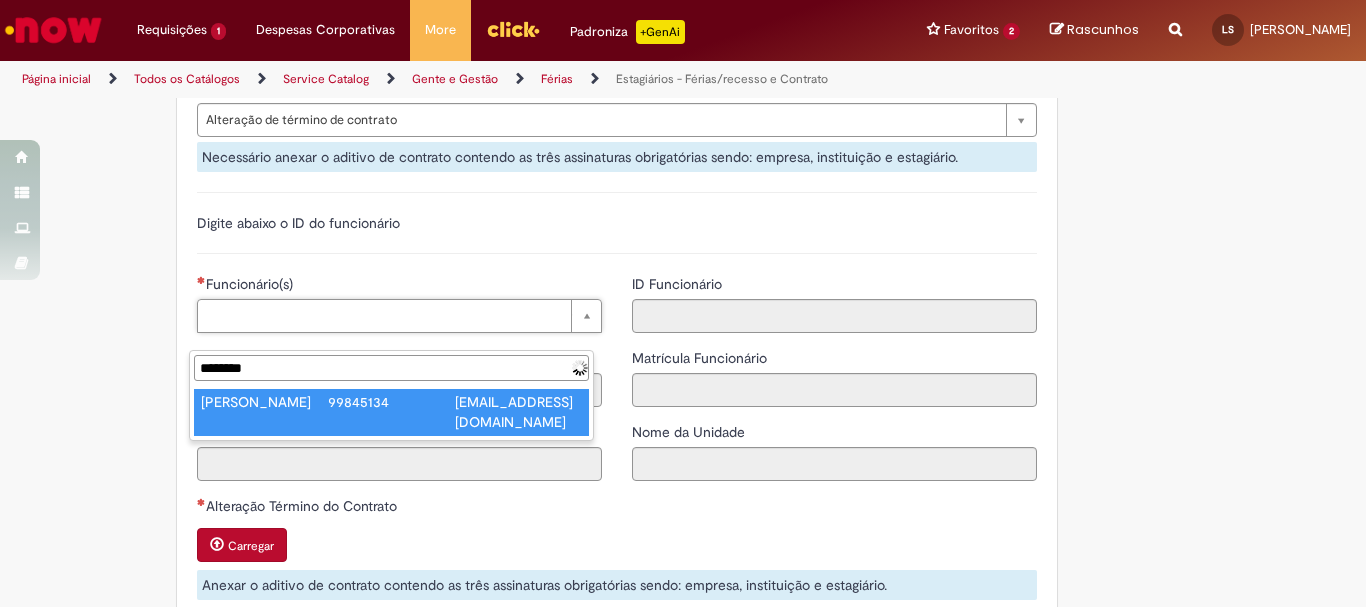 type on "**********" 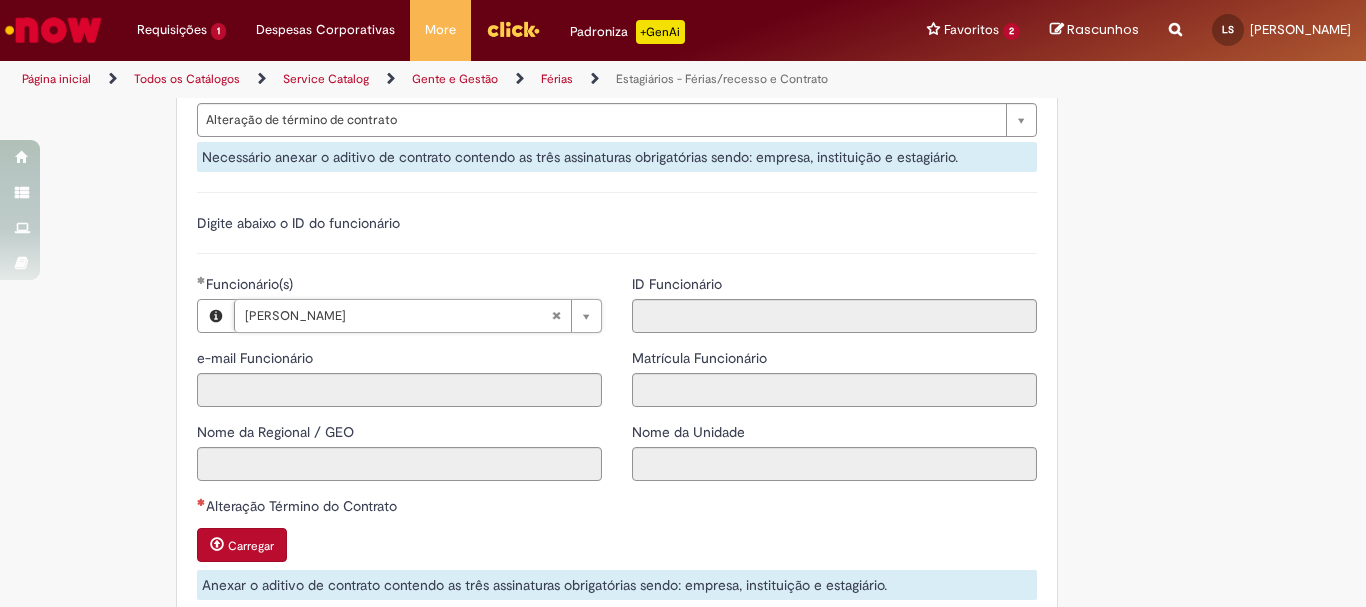 type on "**********" 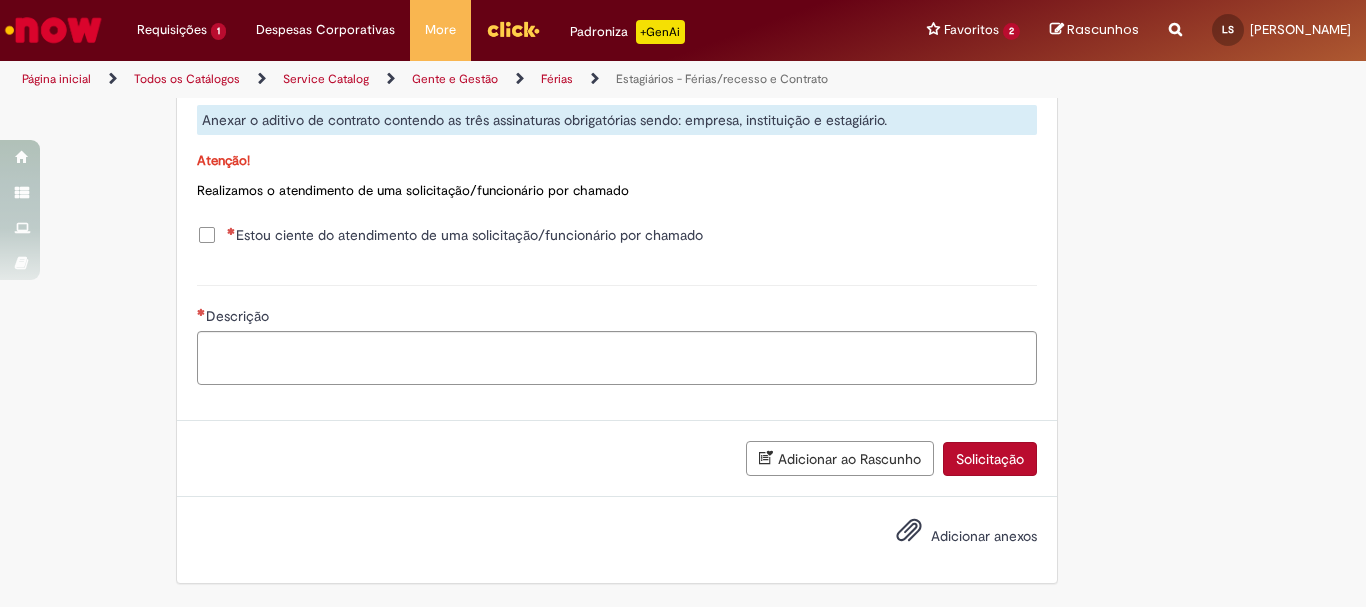 scroll, scrollTop: 1585, scrollLeft: 0, axis: vertical 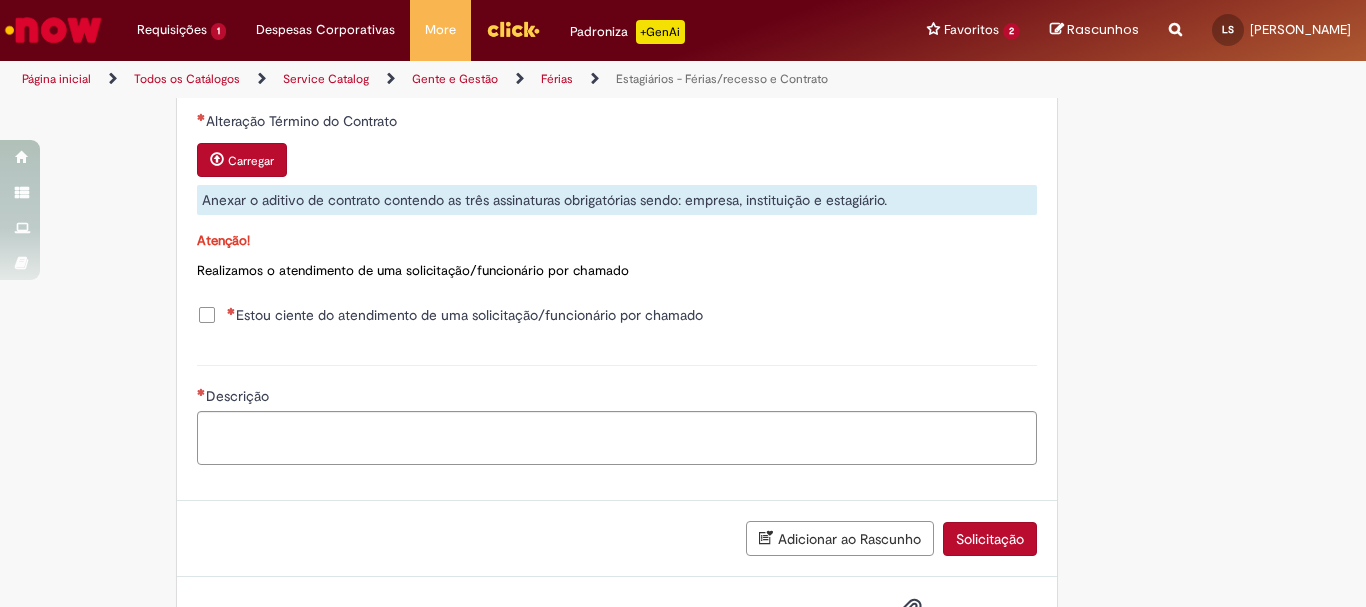 click on "Carregar" at bounding box center [242, 160] 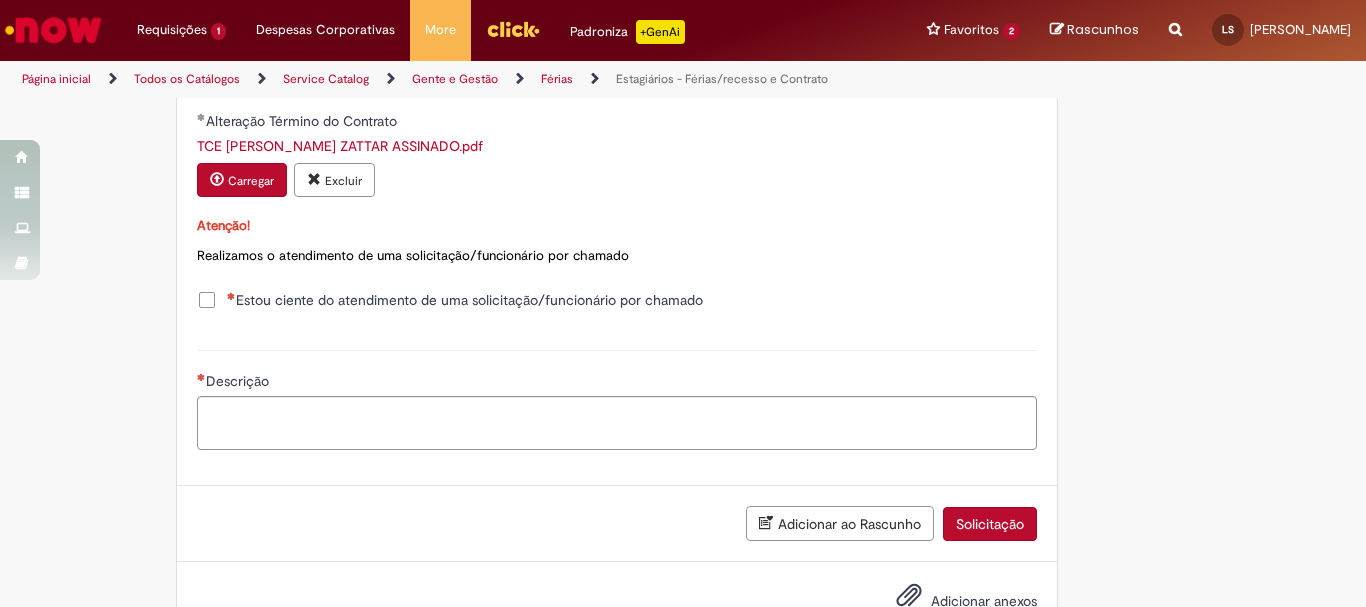 click on "Estou ciente do atendimento de uma solicitação/funcionário por chamado" at bounding box center [465, 300] 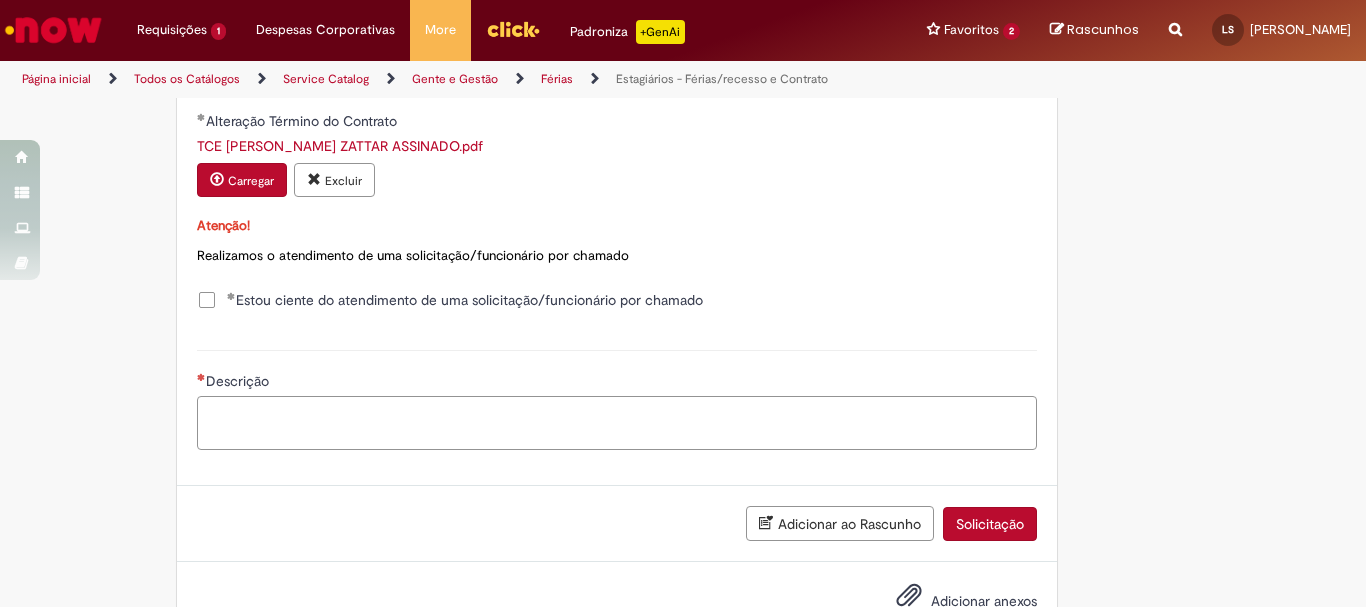 click on "Descrição" at bounding box center [617, 423] 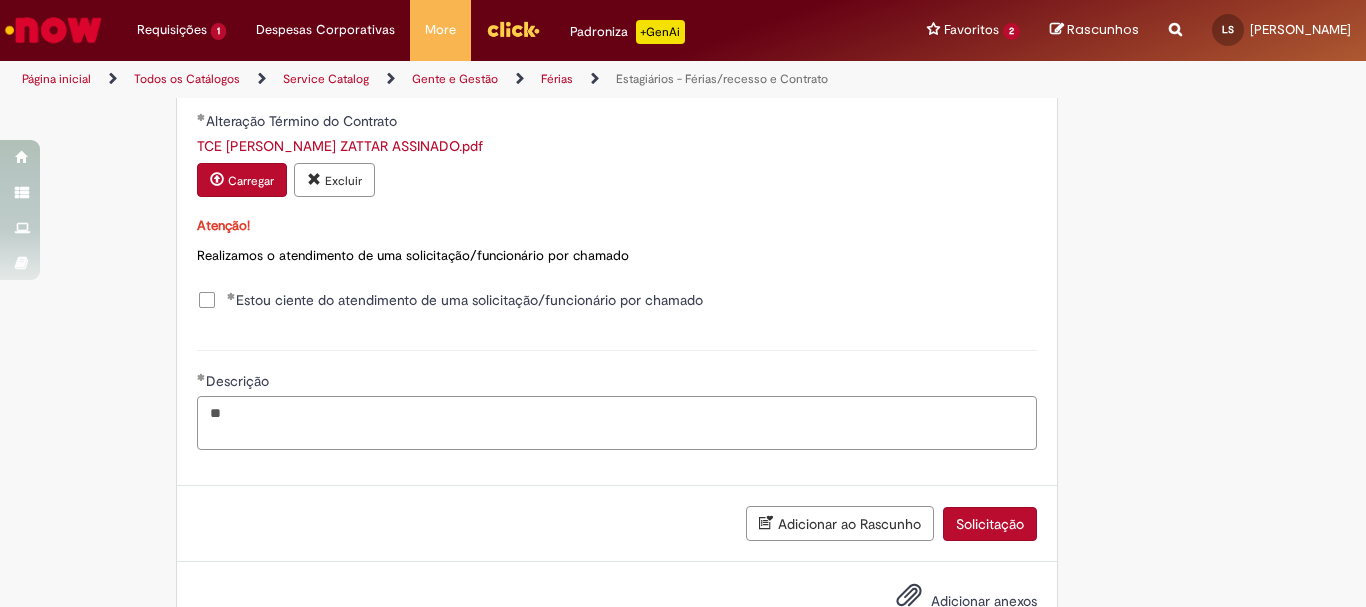 type on "*" 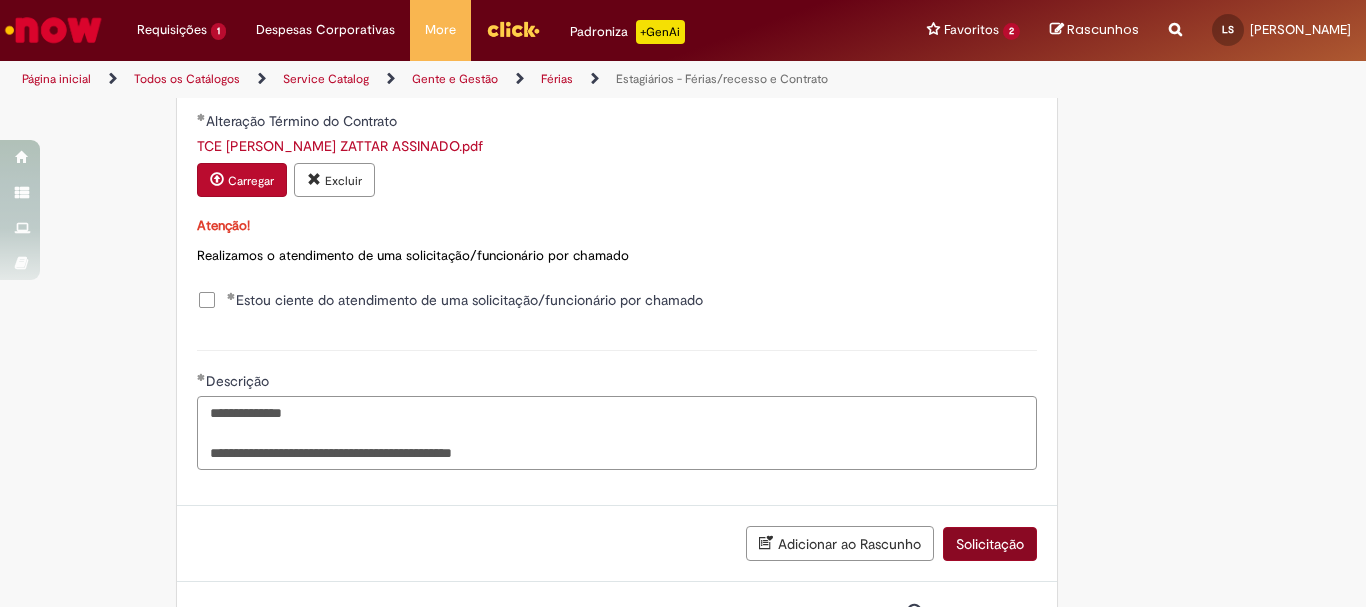 type on "**********" 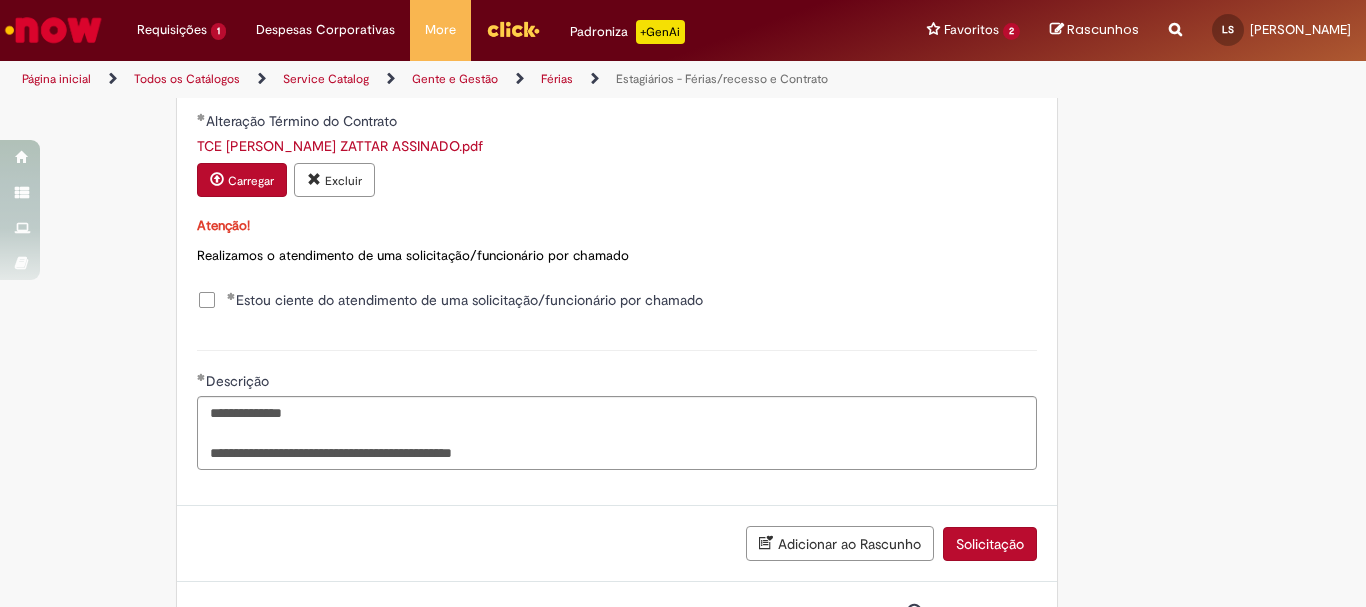 click on "Solicitação" at bounding box center [990, 544] 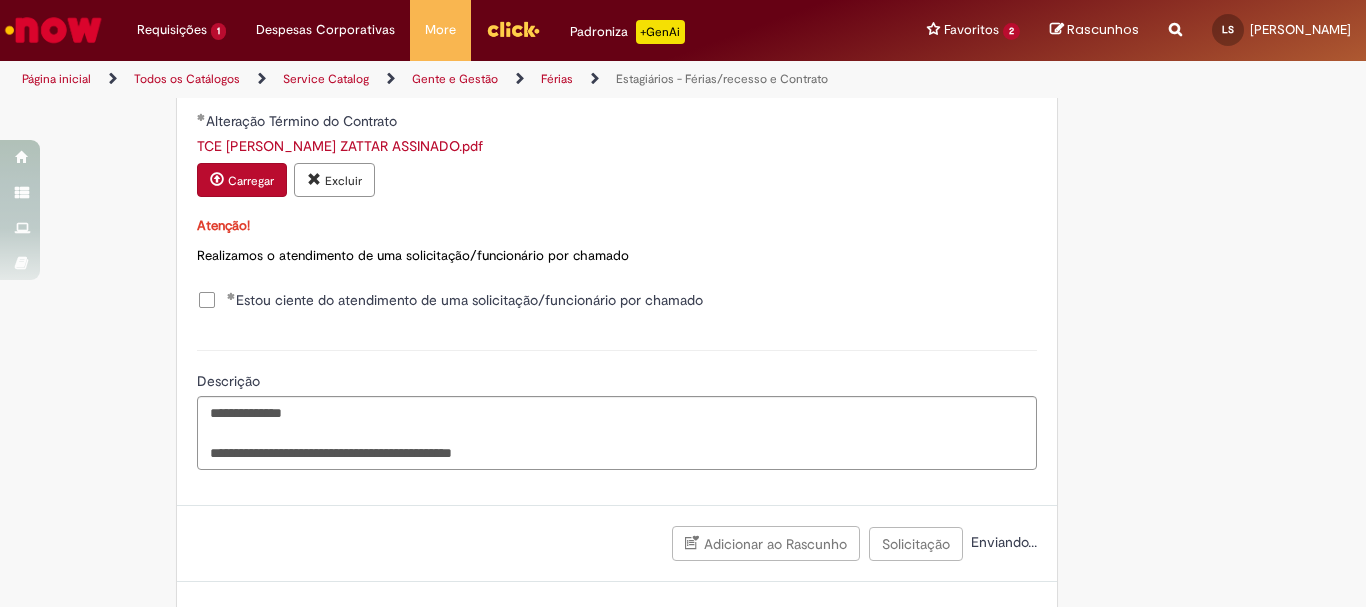 scroll, scrollTop: 0, scrollLeft: 0, axis: both 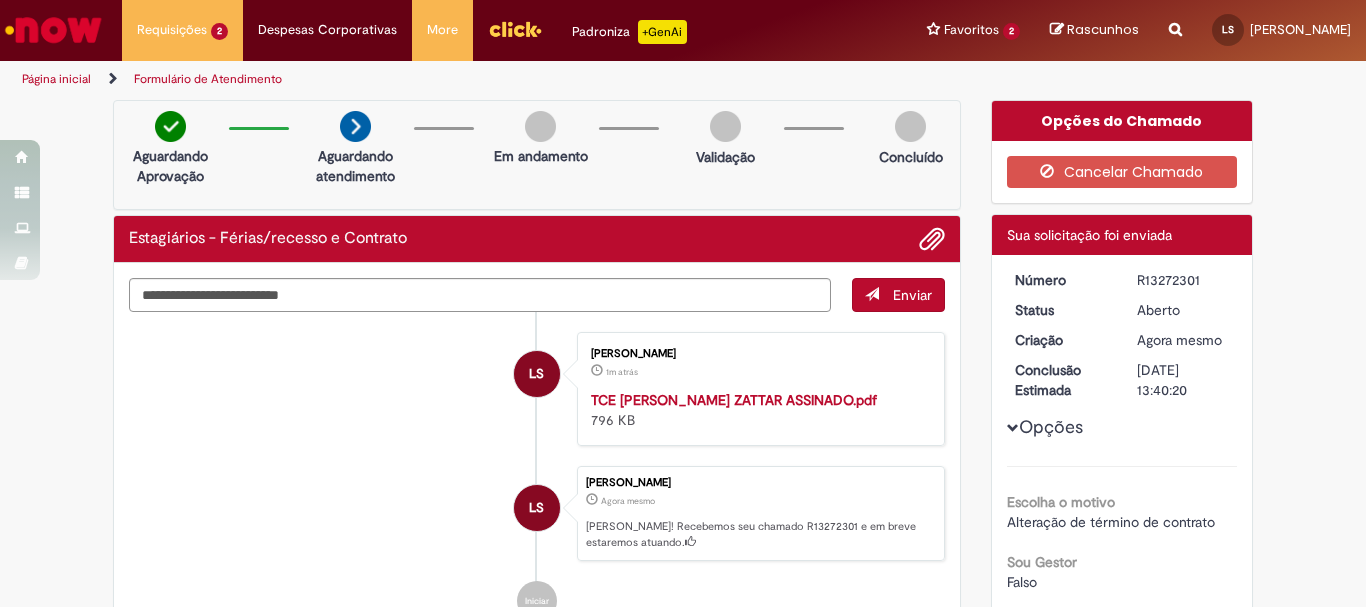 click on "R13272301" at bounding box center (1183, 280) 